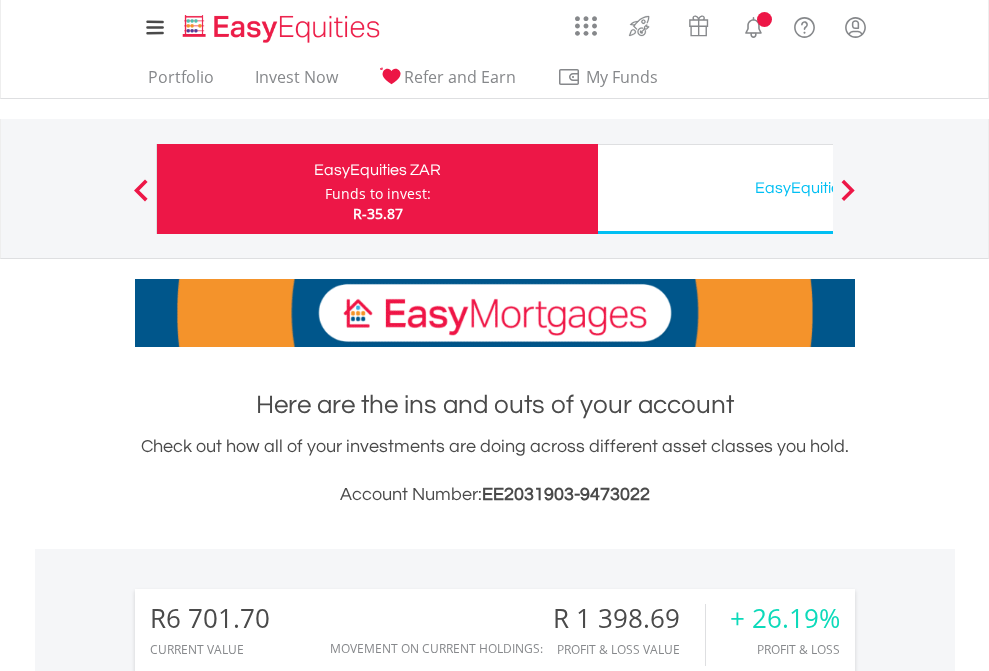 scroll, scrollTop: 0, scrollLeft: 0, axis: both 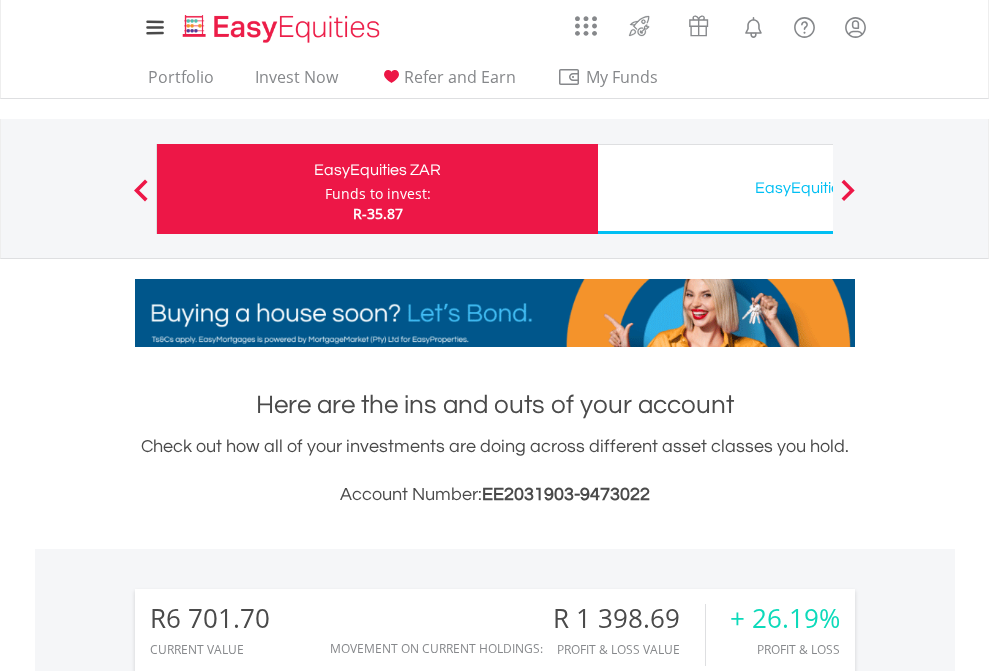 click on "Funds to invest:" at bounding box center (378, 194) 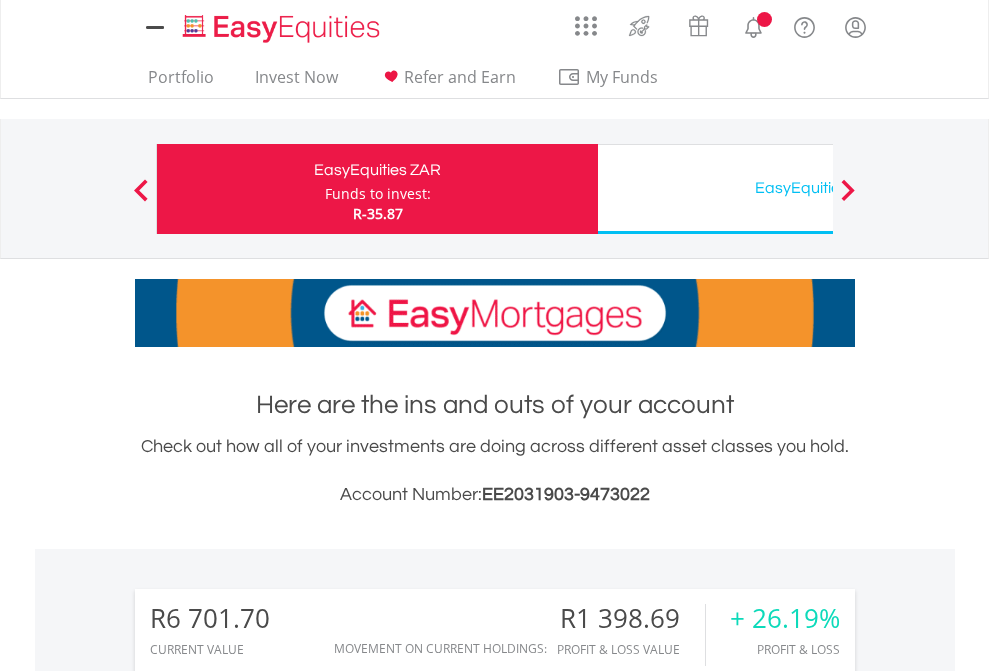 scroll, scrollTop: 0, scrollLeft: 0, axis: both 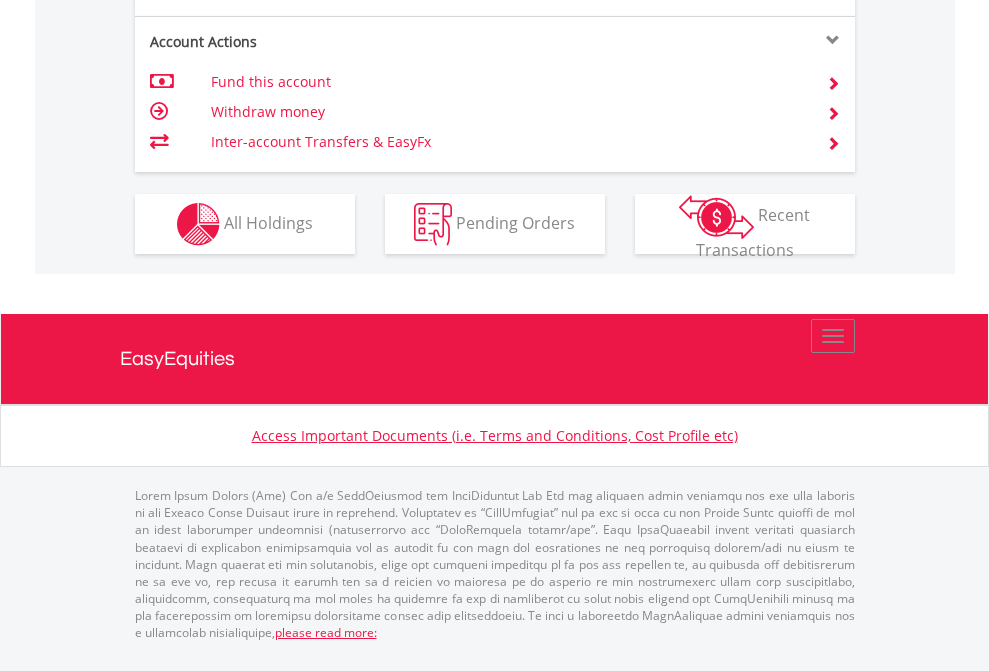 click on "Investment types" at bounding box center (706, -337) 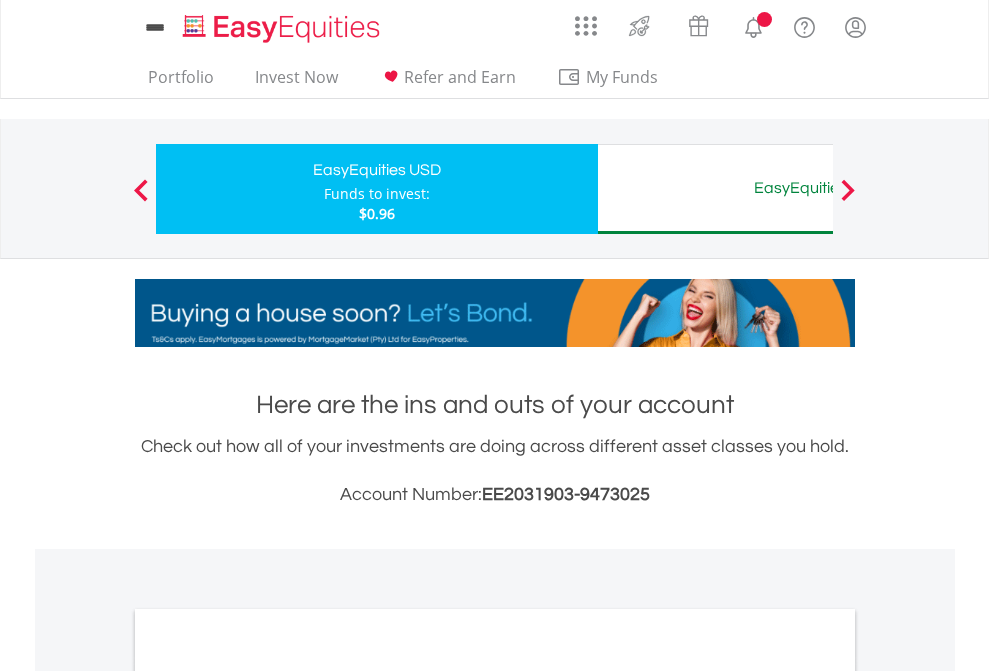 scroll, scrollTop: 0, scrollLeft: 0, axis: both 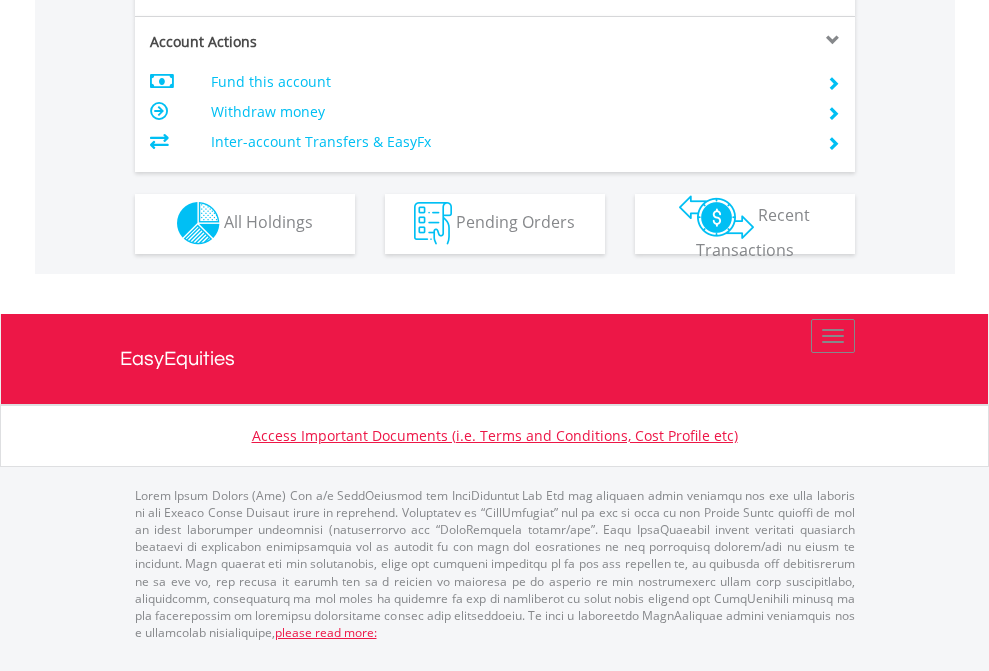 click on "Investment types" at bounding box center [706, -353] 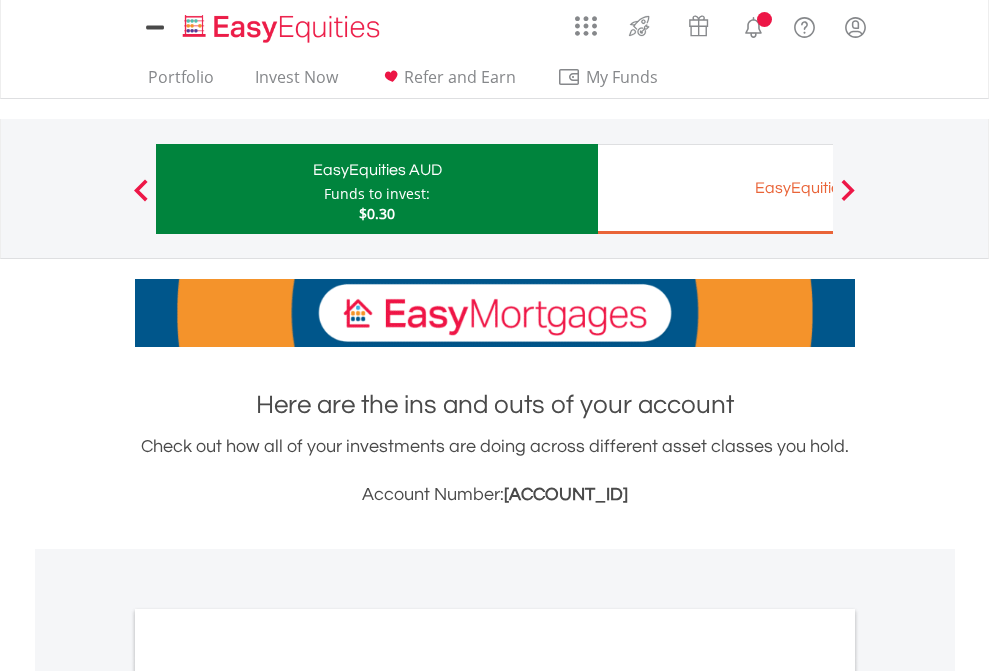 scroll, scrollTop: 0, scrollLeft: 0, axis: both 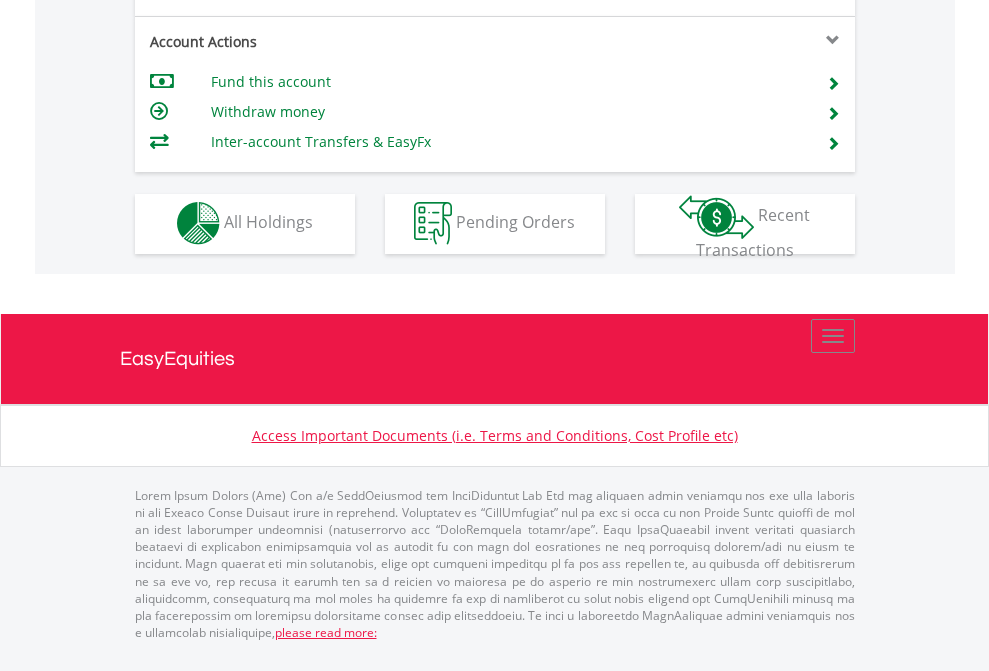 click on "Investment types" at bounding box center [706, -353] 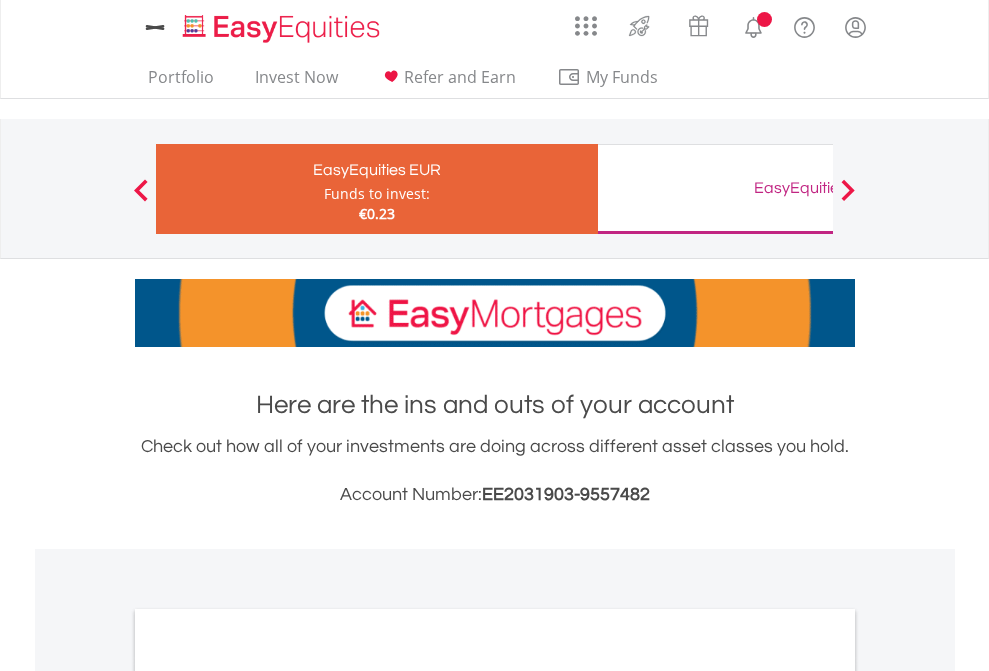 scroll, scrollTop: 0, scrollLeft: 0, axis: both 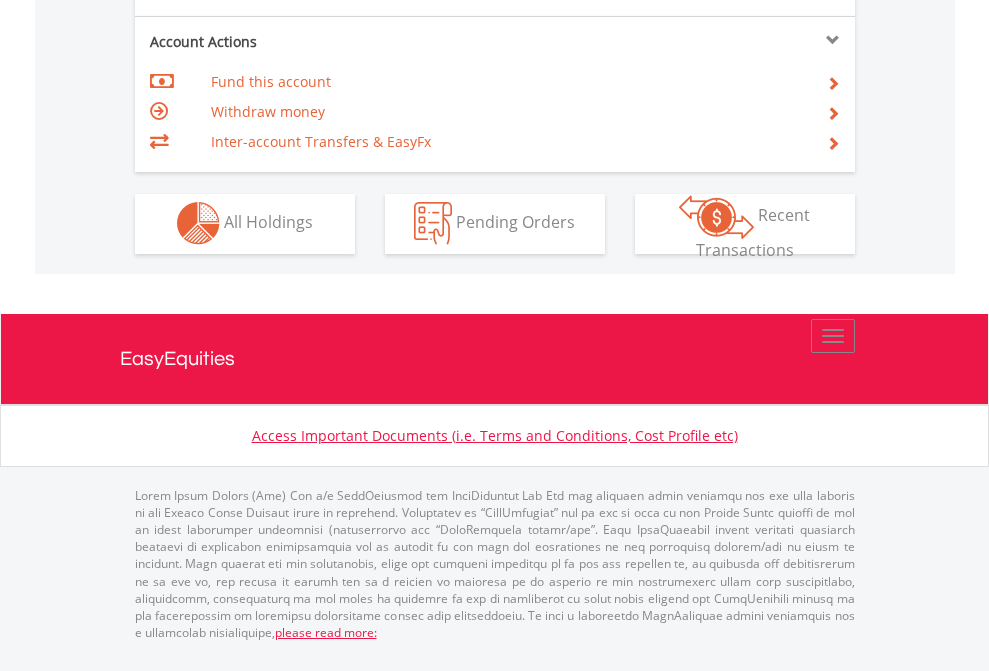 click on "Investment types" at bounding box center [706, -353] 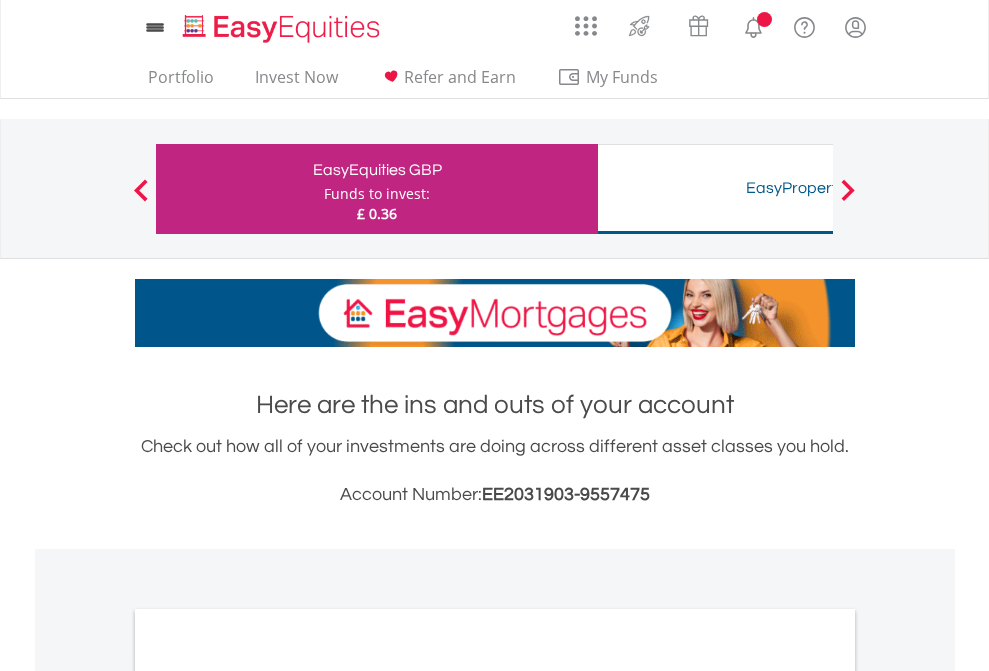scroll, scrollTop: 0, scrollLeft: 0, axis: both 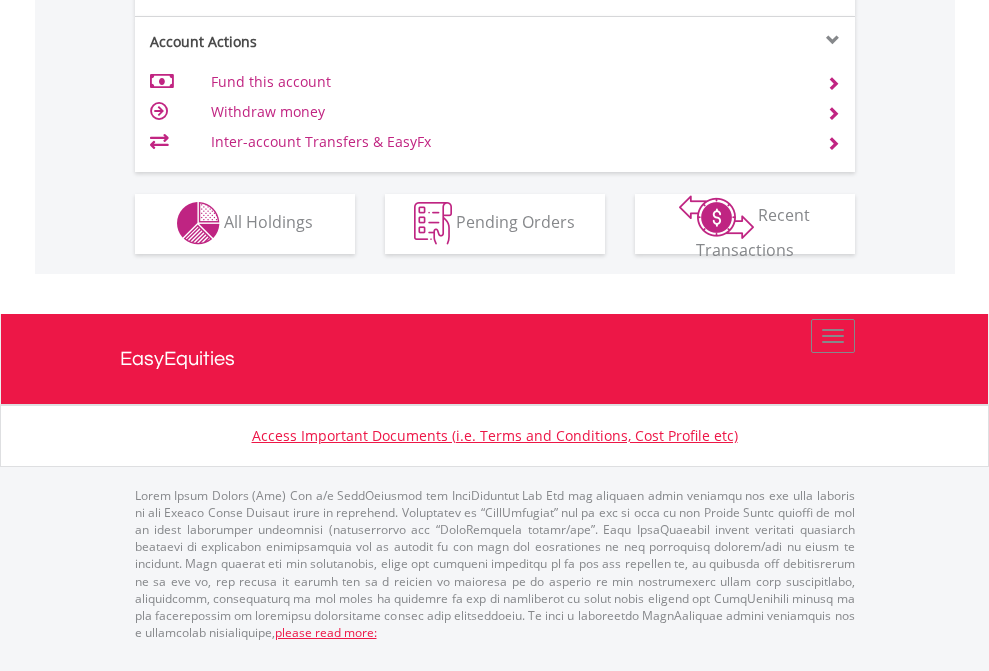click on "Investment types" at bounding box center [706, -353] 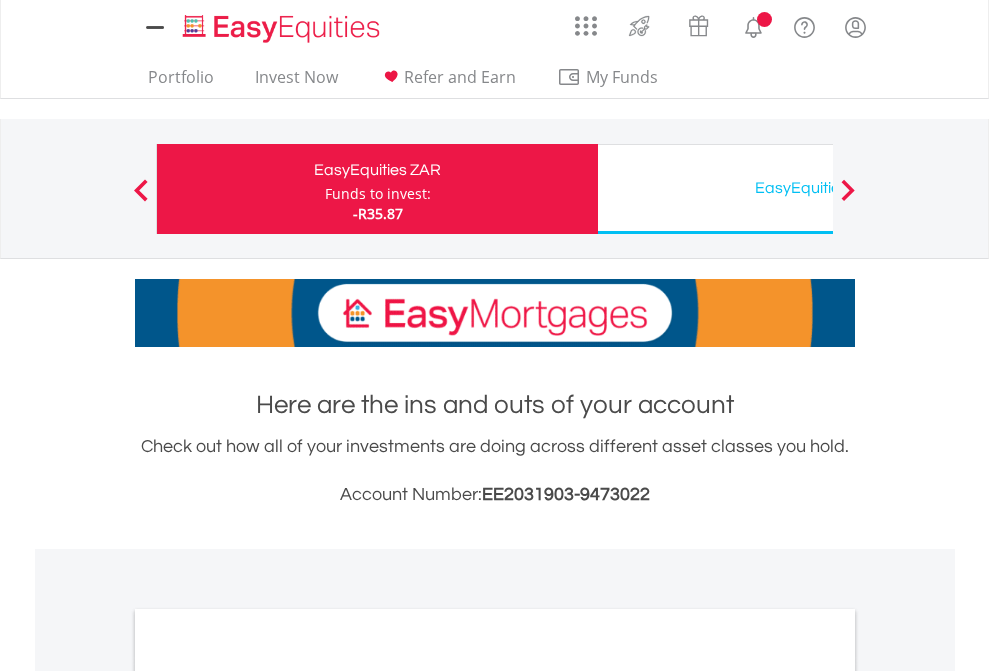 scroll, scrollTop: 1202, scrollLeft: 0, axis: vertical 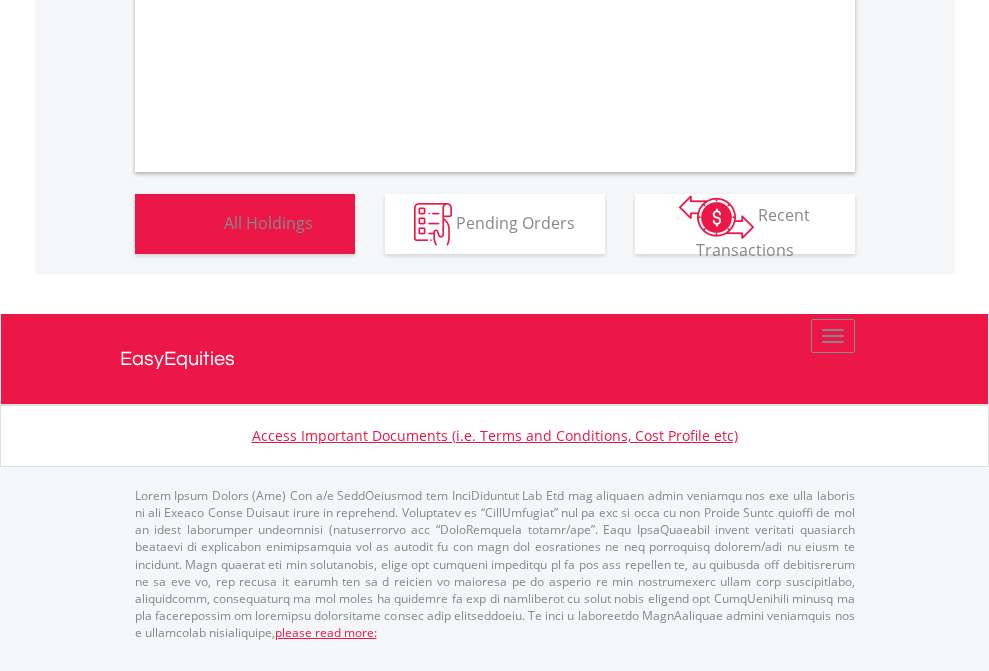 click on "All Holdings" at bounding box center (268, 222) 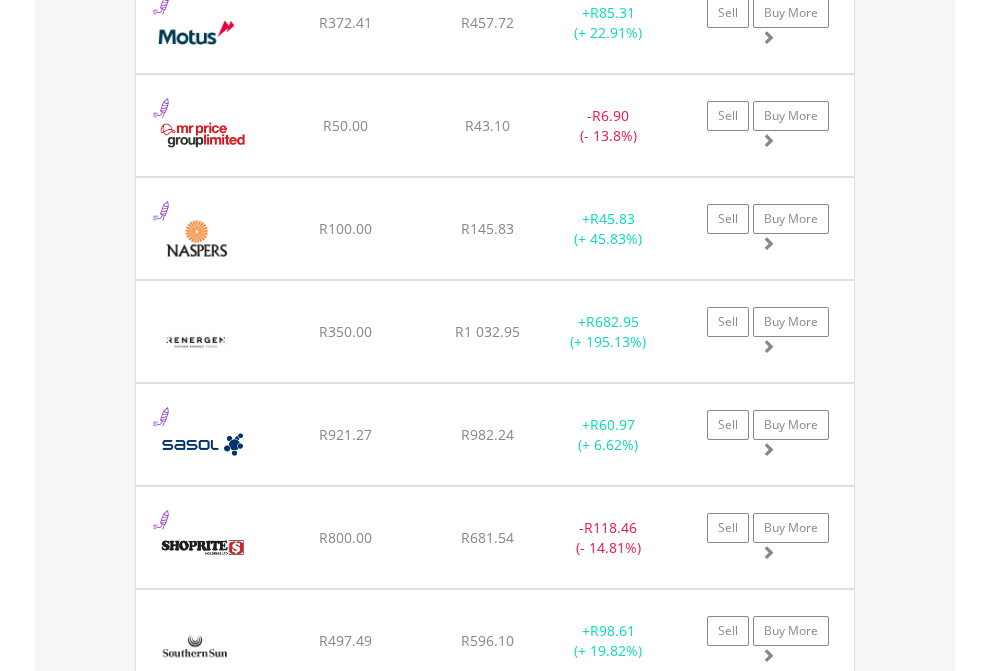 scroll, scrollTop: 2265, scrollLeft: 0, axis: vertical 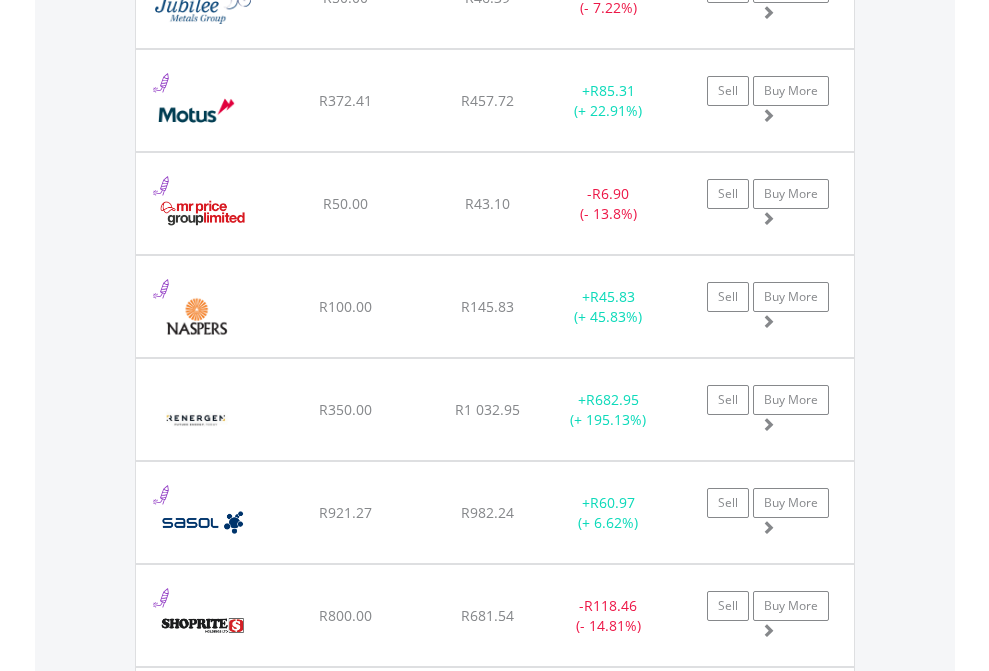 click on "EasyEquities USD" at bounding box center [818, -2077] 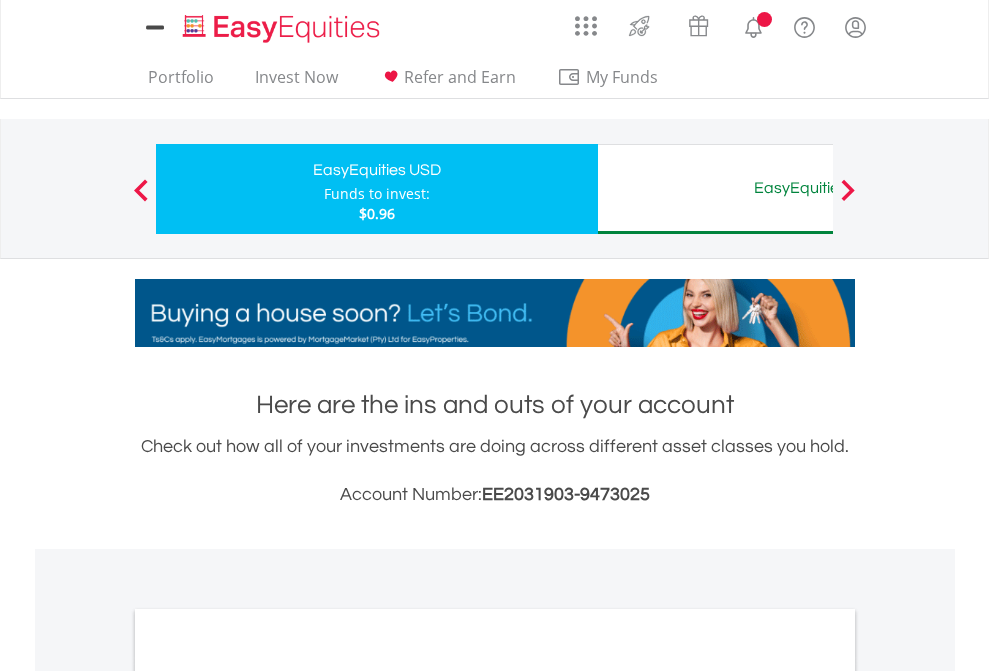 click on "All Holdings" at bounding box center (268, 1096) 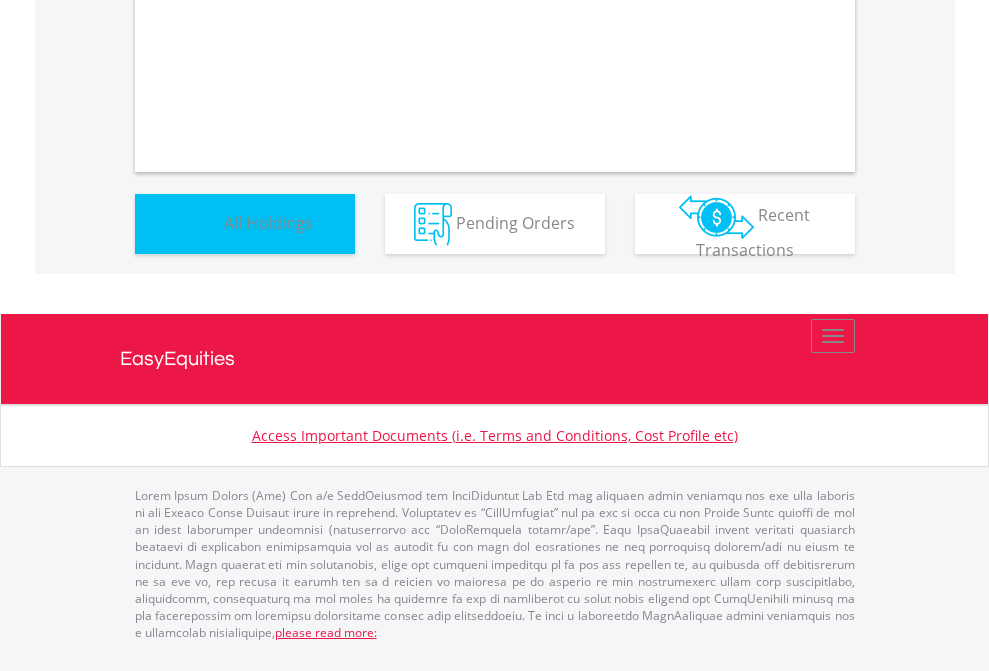 scroll, scrollTop: 1202, scrollLeft: 0, axis: vertical 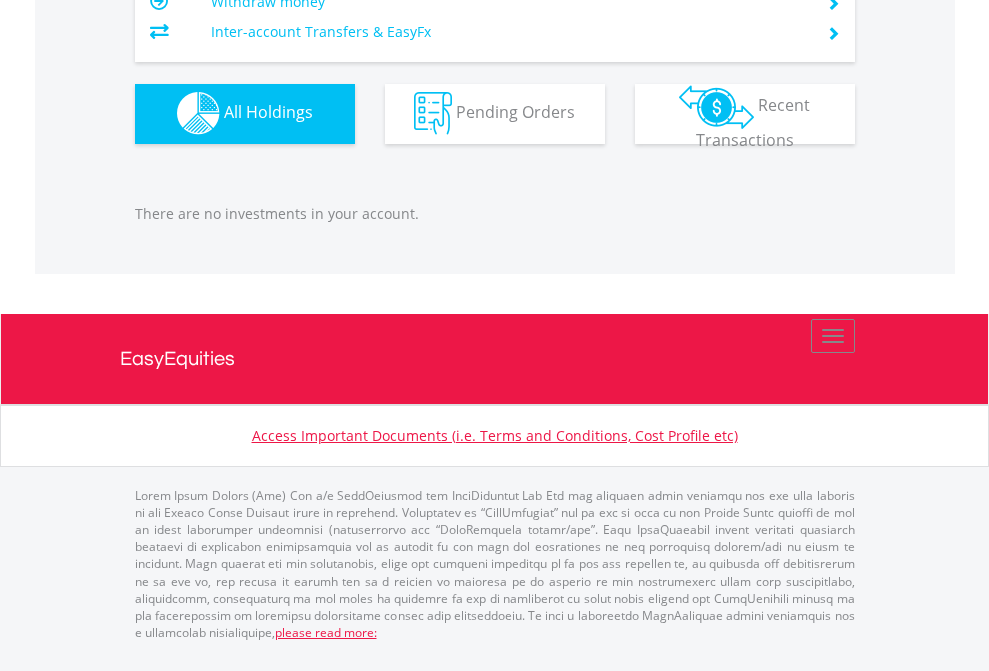 click on "EasyEquities AUD" at bounding box center [818, -1142] 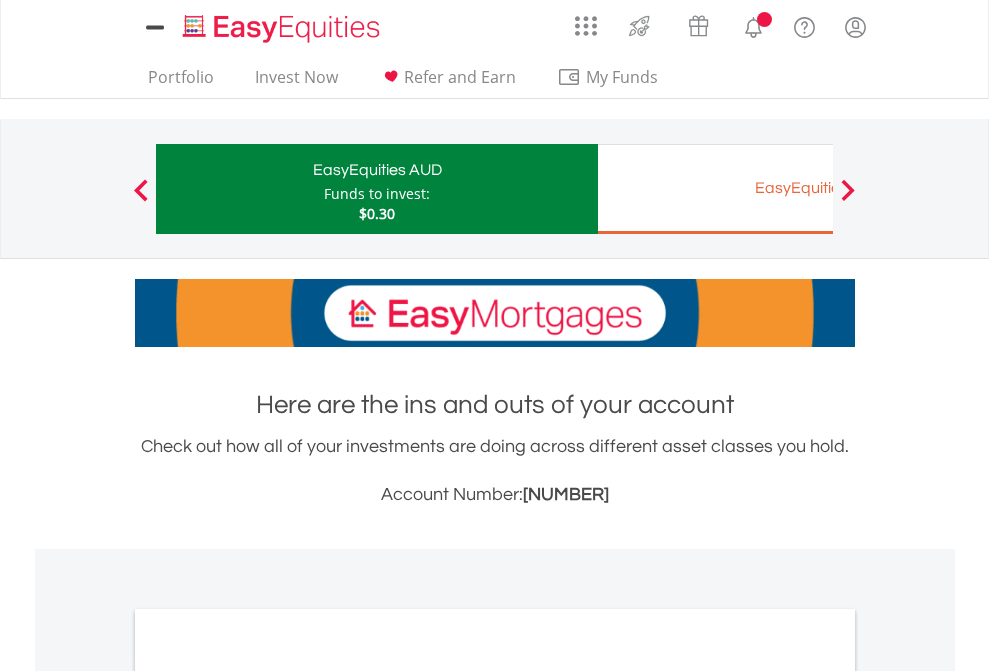 scroll, scrollTop: 0, scrollLeft: 0, axis: both 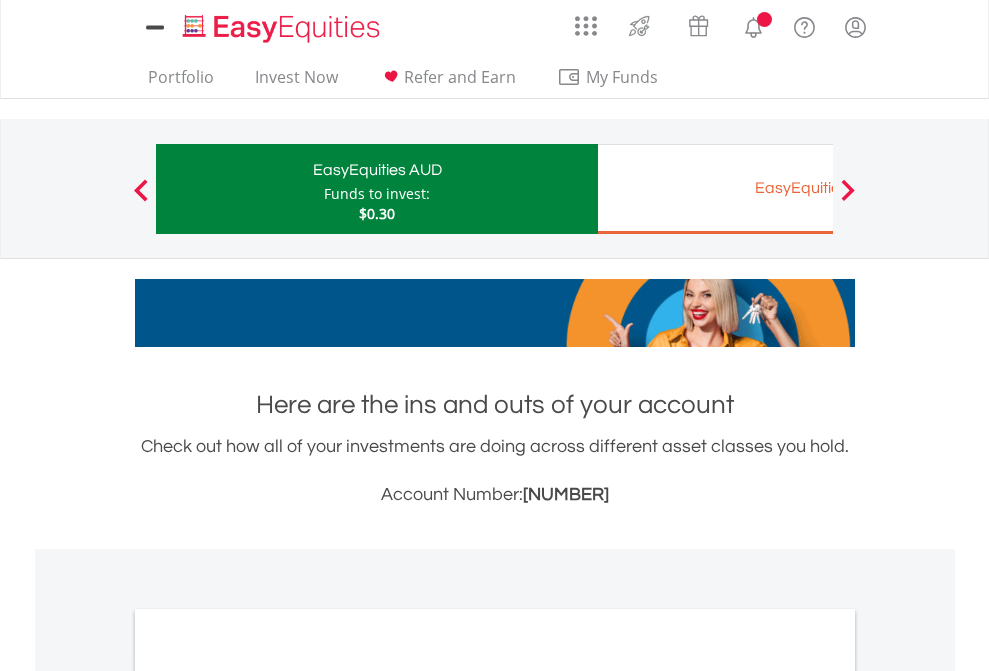 click on "All Holdings" at bounding box center (268, 1096) 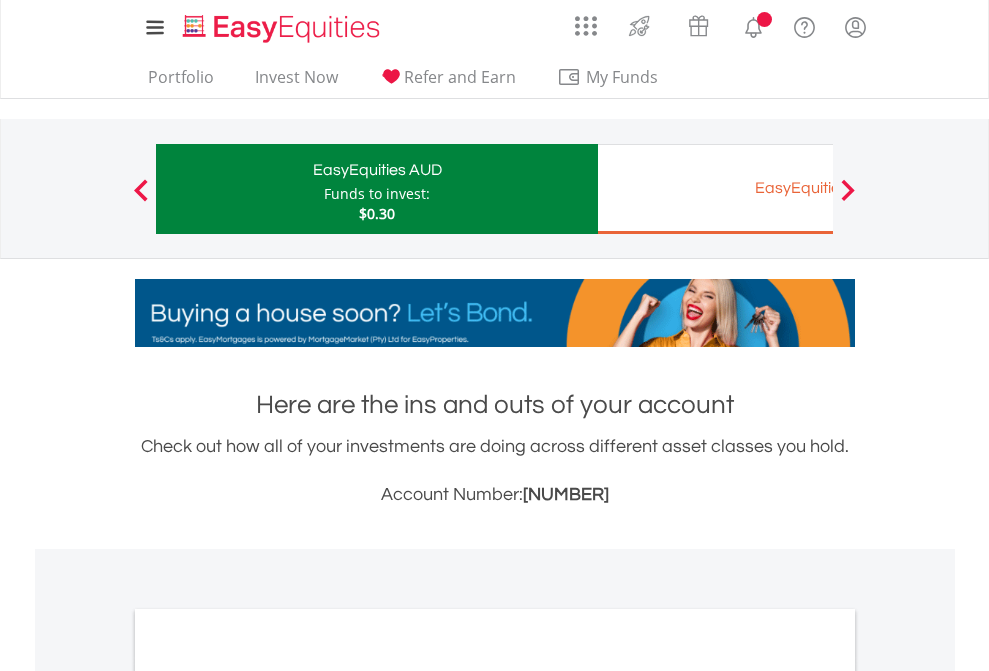 scroll, scrollTop: 1202, scrollLeft: 0, axis: vertical 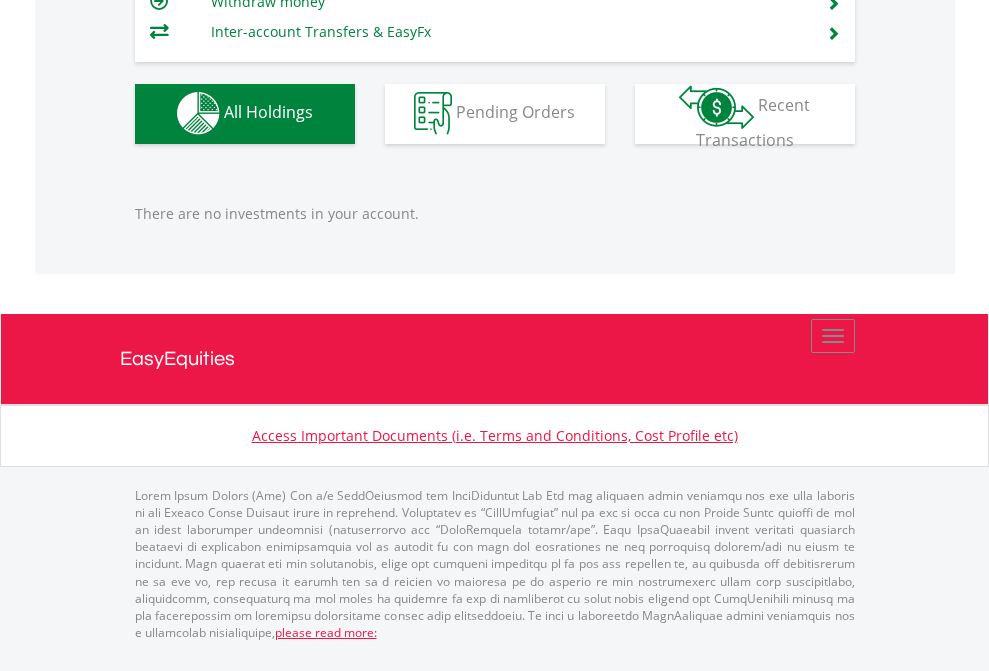 click on "EasyEquities EUR" at bounding box center [818, -1142] 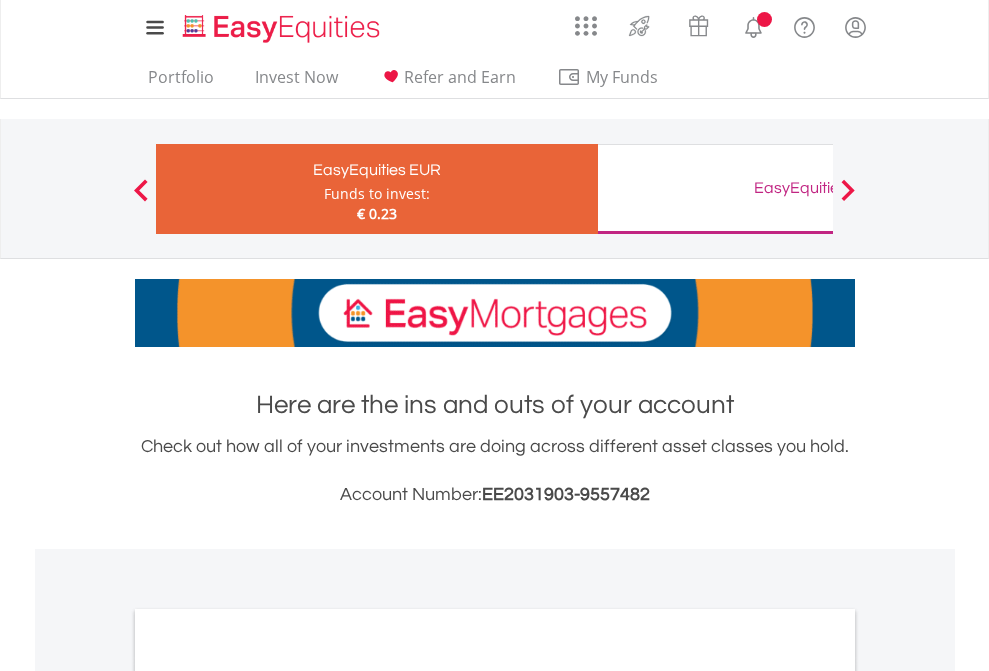 scroll, scrollTop: 0, scrollLeft: 0, axis: both 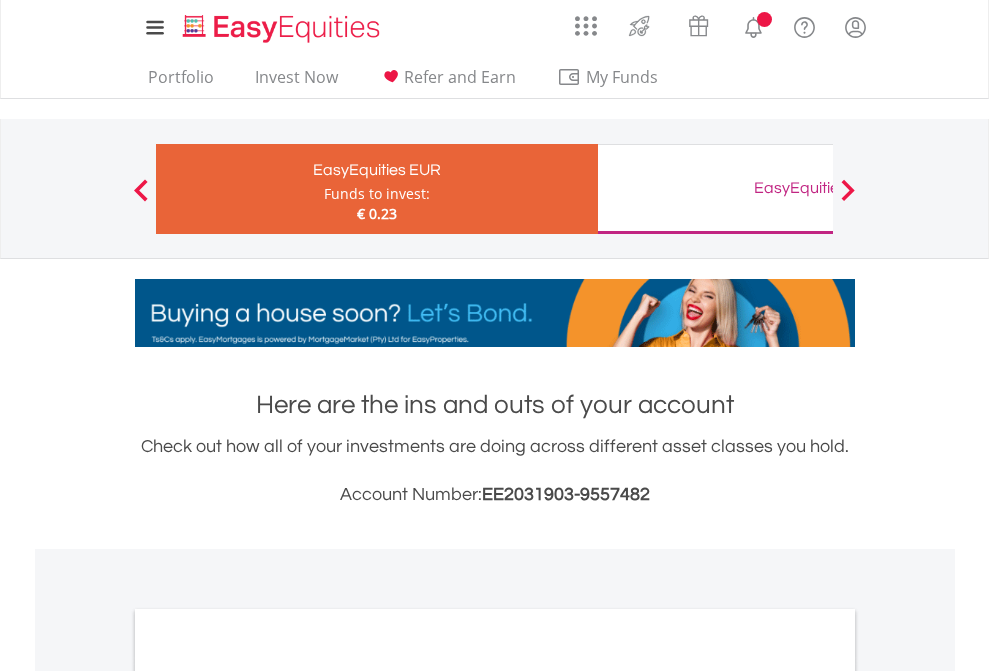 click on "All Holdings" at bounding box center (268, 1096) 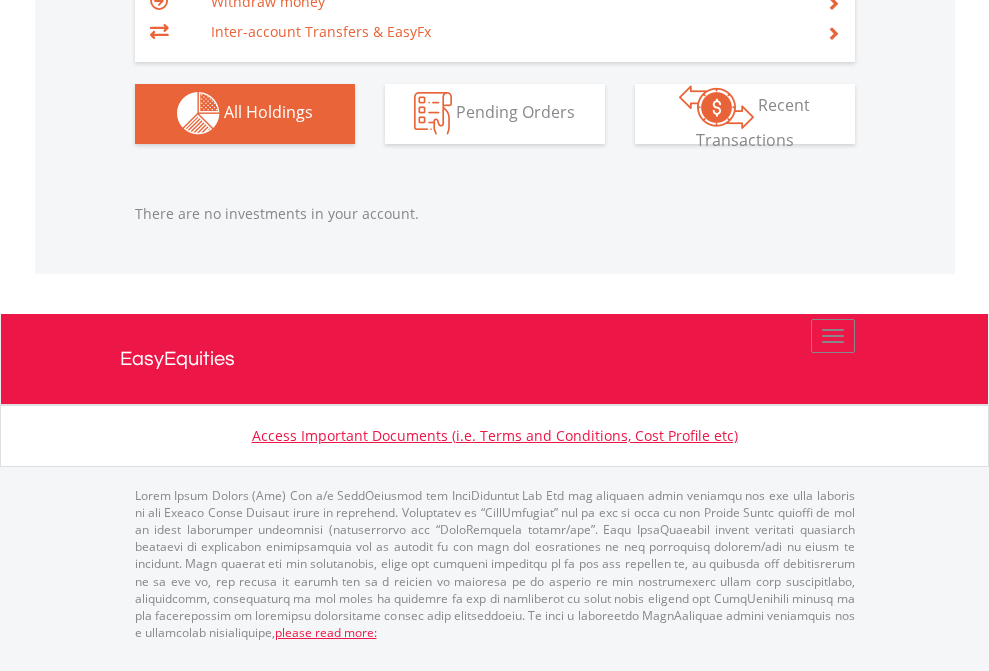 scroll, scrollTop: 1980, scrollLeft: 0, axis: vertical 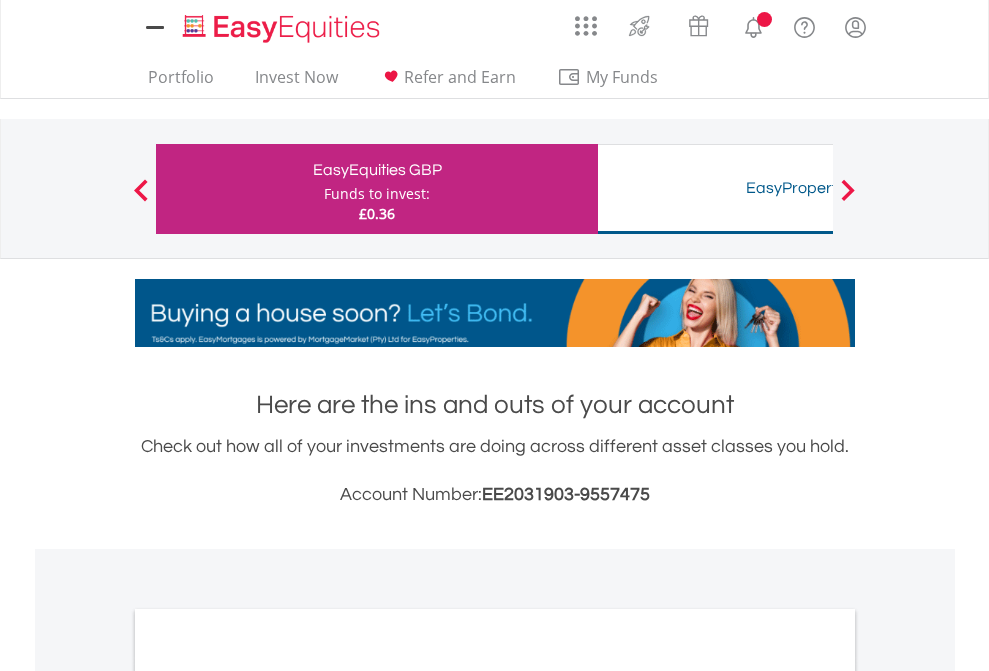 click on "All Holdings" at bounding box center [268, 1096] 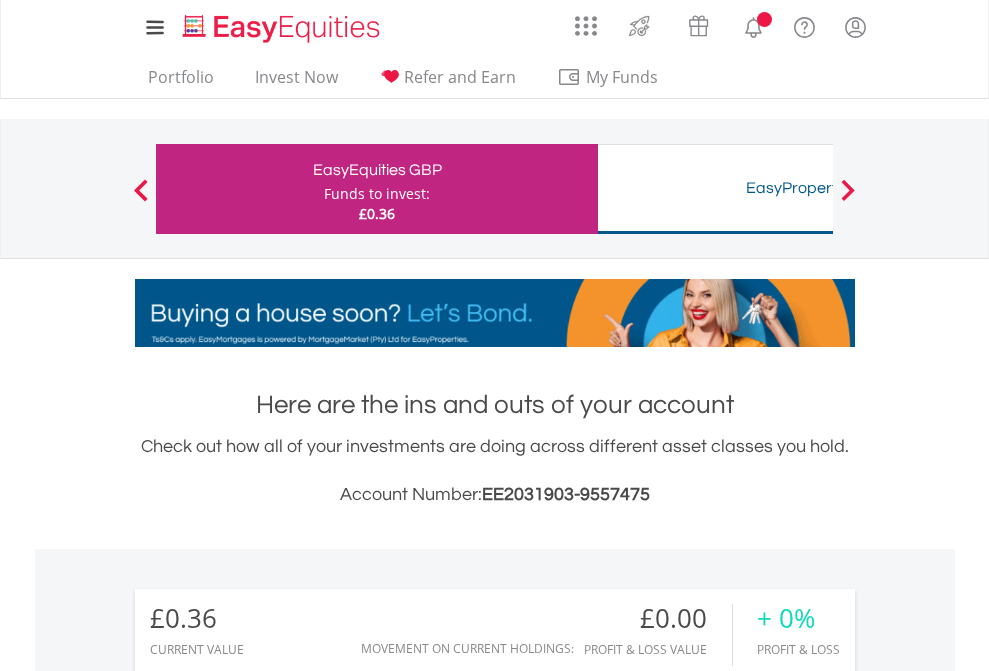 scroll, scrollTop: 1486, scrollLeft: 0, axis: vertical 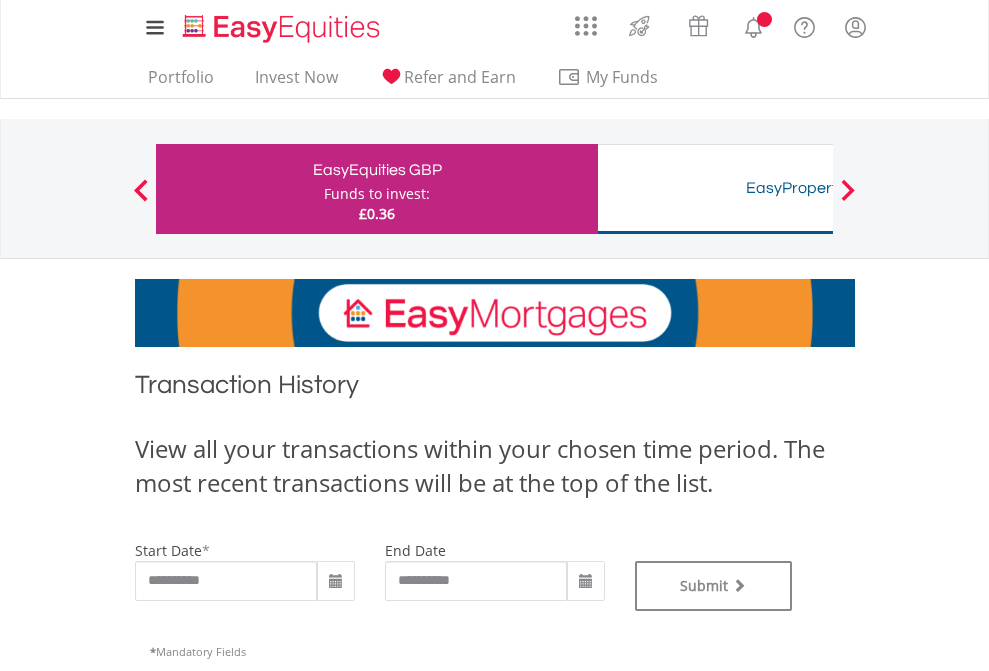 type on "**********" 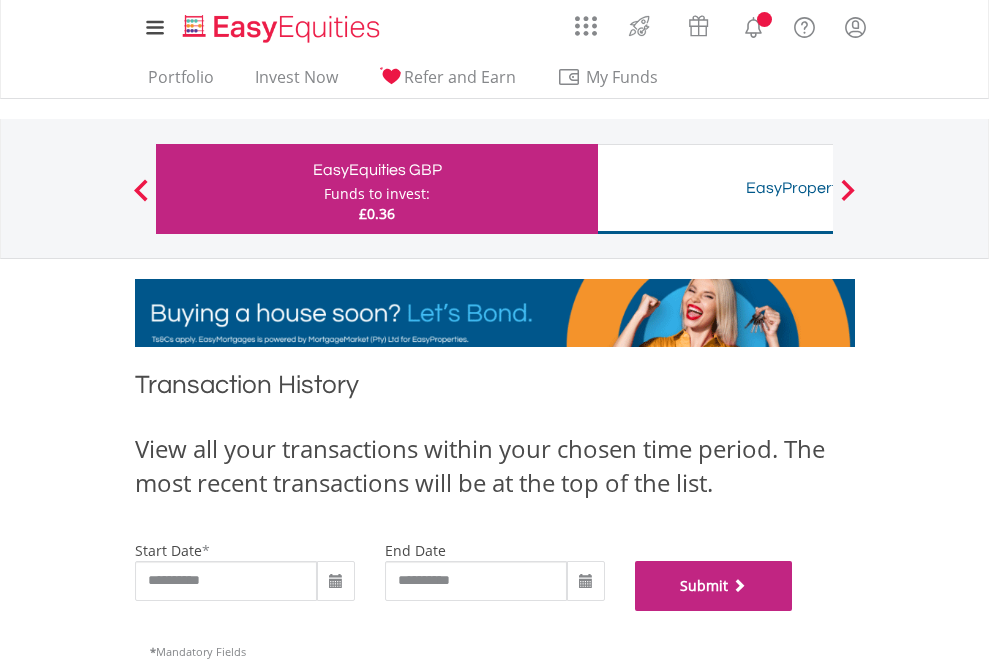 click on "Submit" at bounding box center (714, 586) 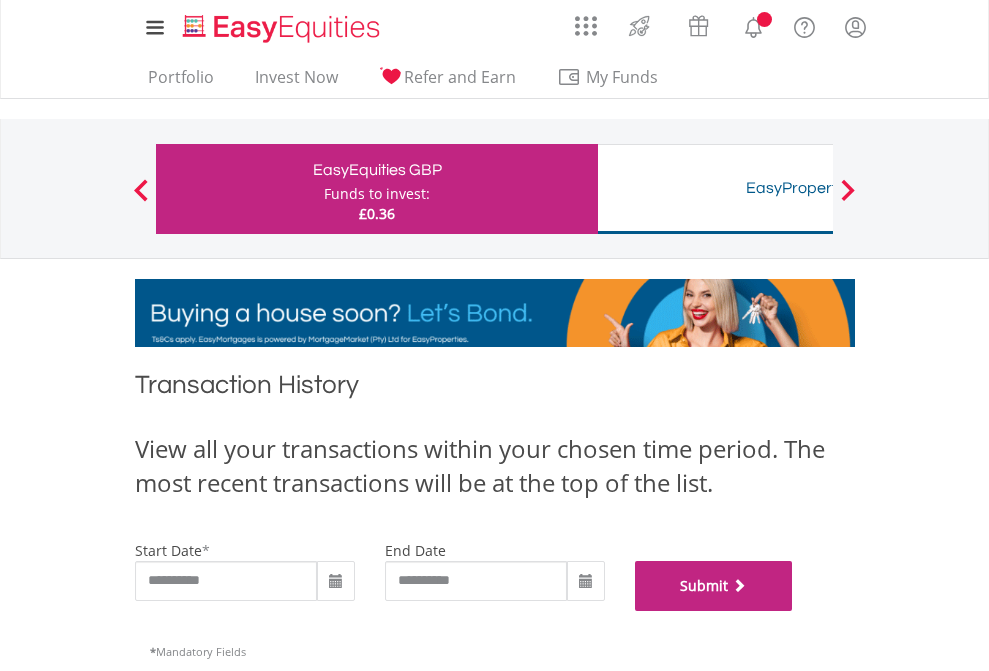 scroll, scrollTop: 811, scrollLeft: 0, axis: vertical 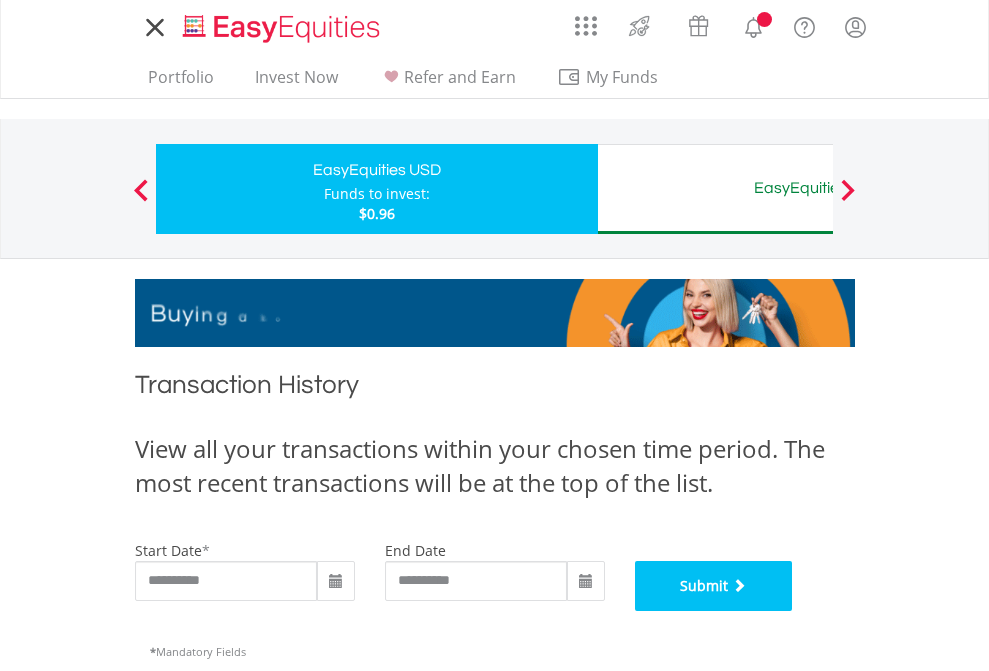 click on "Submit" at bounding box center (714, 586) 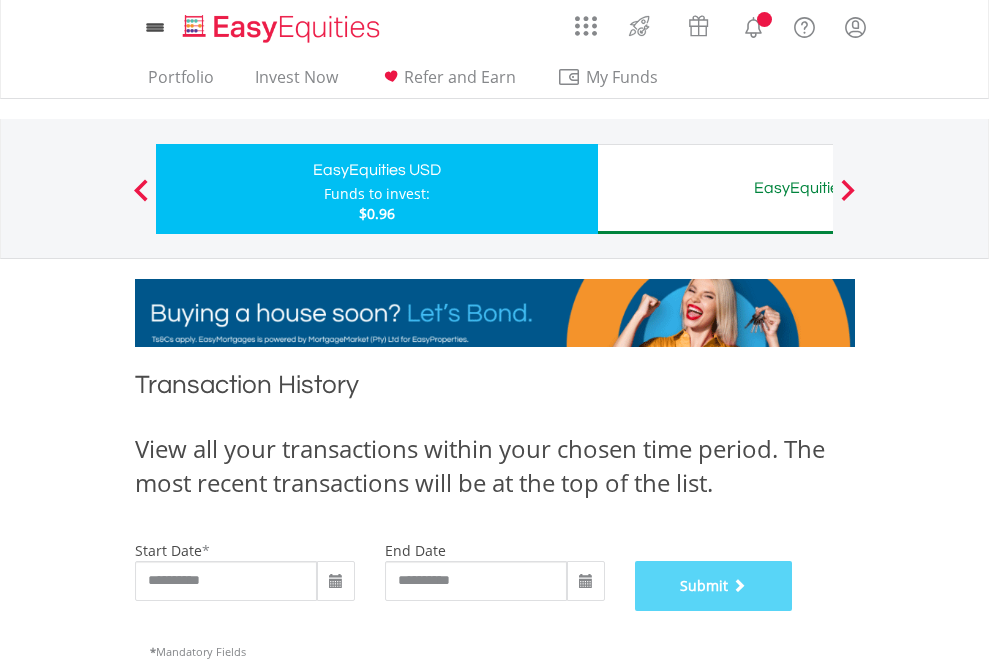 scroll, scrollTop: 811, scrollLeft: 0, axis: vertical 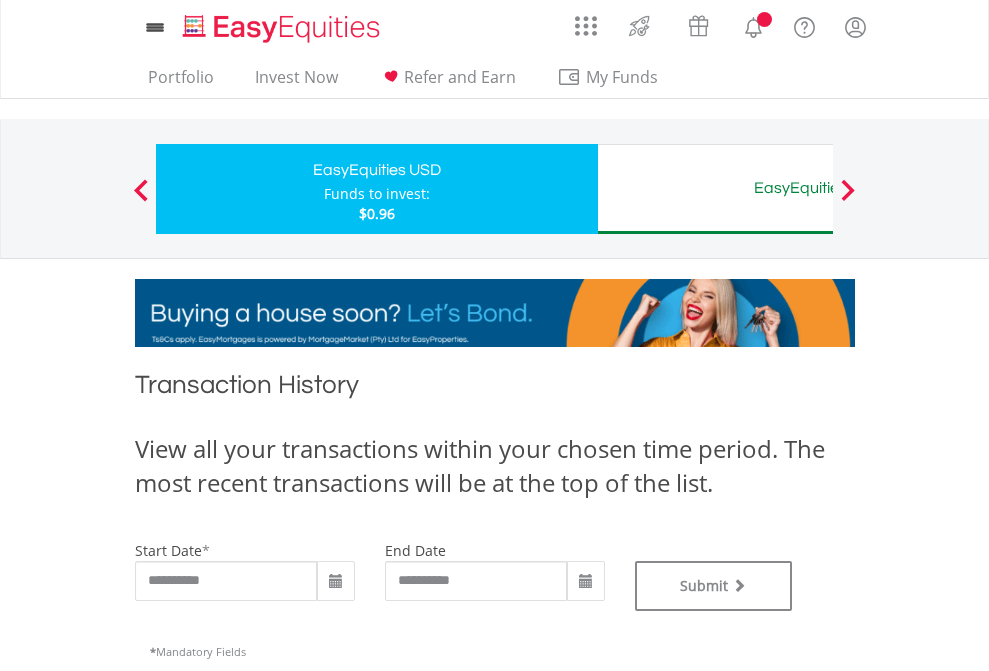 click on "EasyEquities AUD" at bounding box center (818, 188) 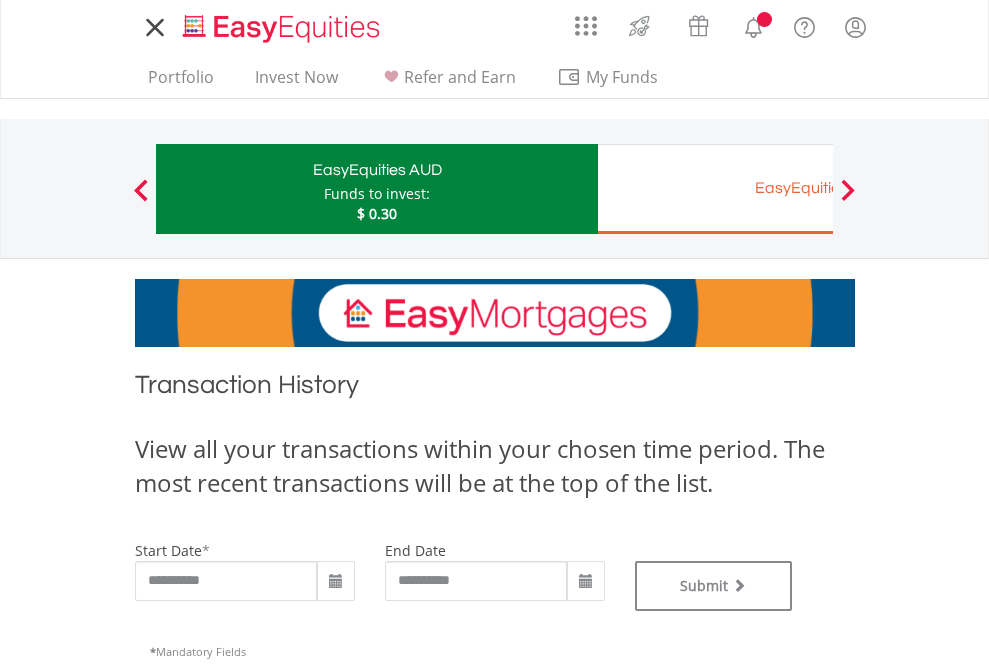 scroll, scrollTop: 0, scrollLeft: 0, axis: both 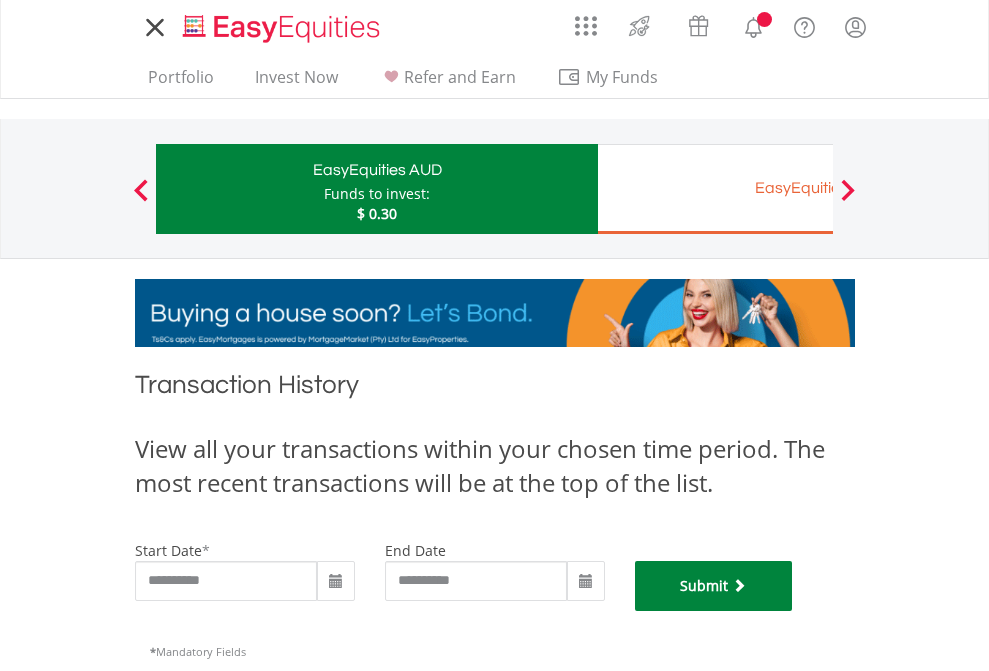 click on "Submit" at bounding box center [714, 586] 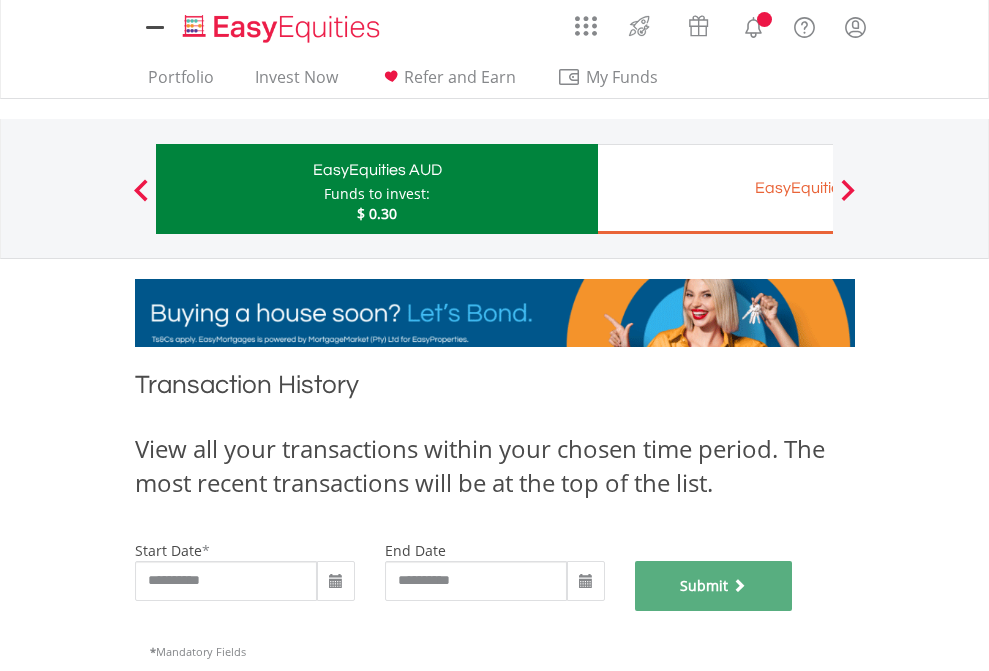 scroll, scrollTop: 811, scrollLeft: 0, axis: vertical 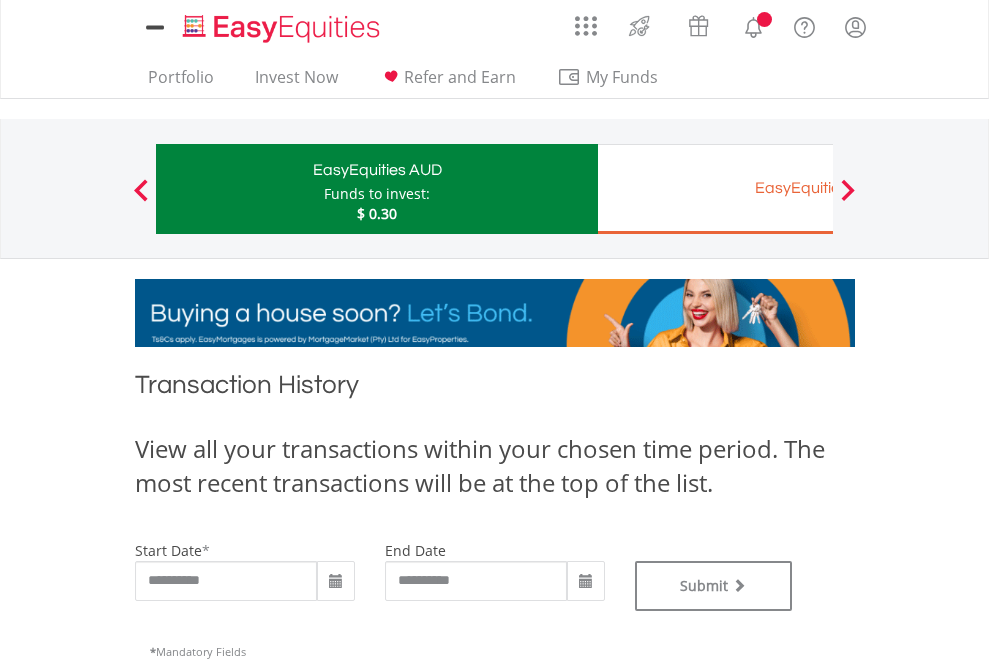 click on "EasyEquities EUR" at bounding box center (818, 188) 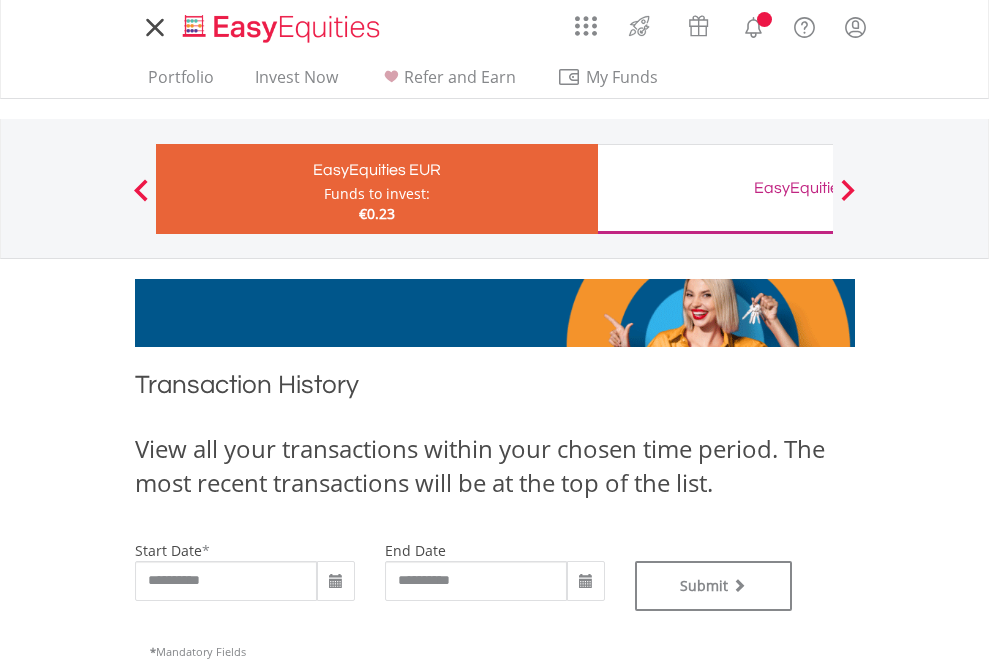 scroll, scrollTop: 0, scrollLeft: 0, axis: both 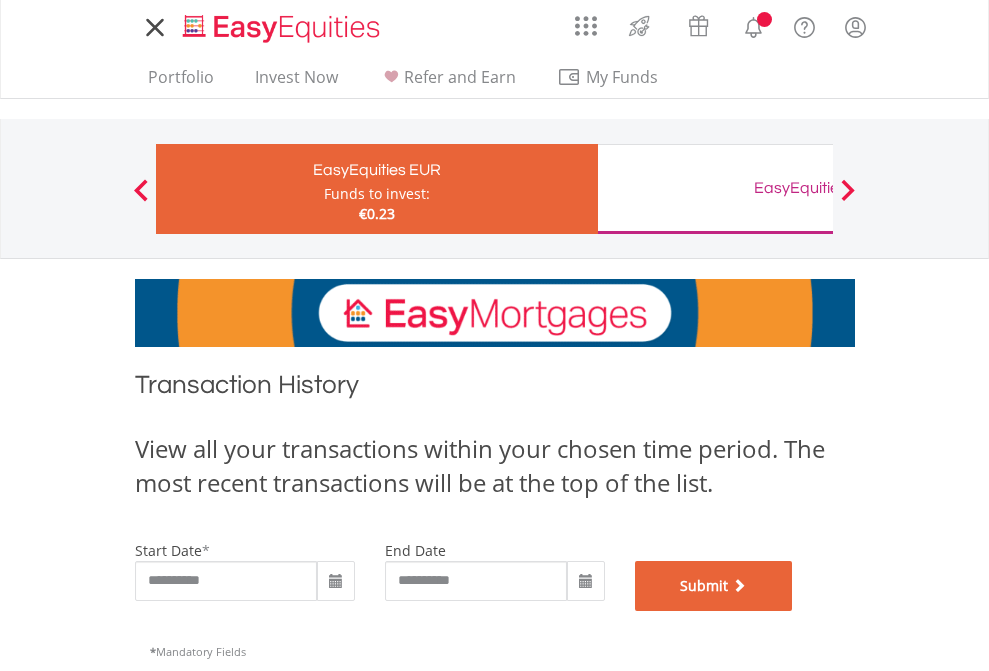 click on "Submit" at bounding box center [714, 586] 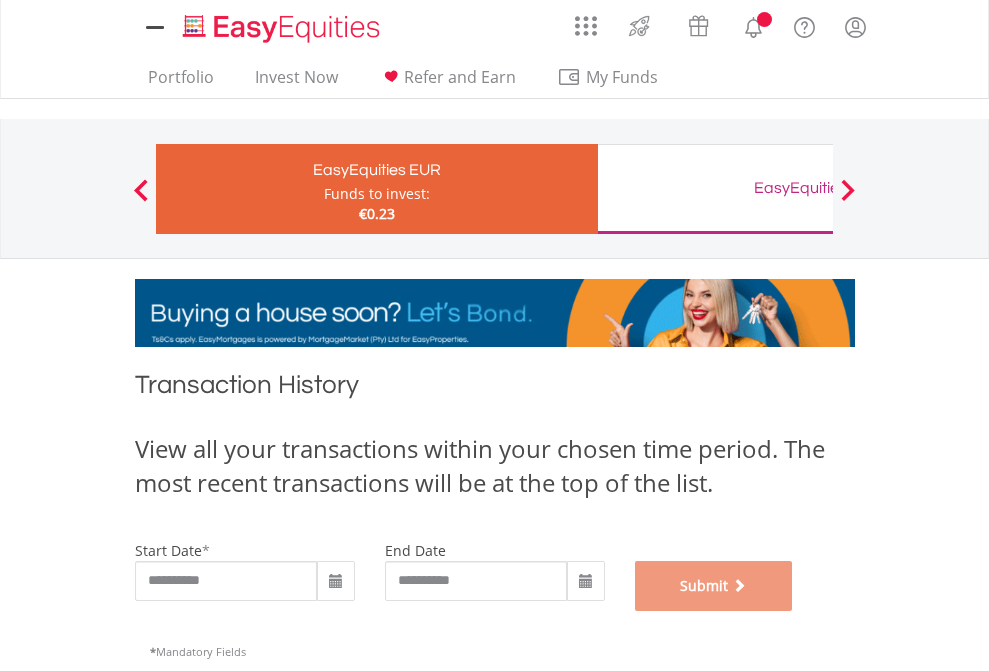 scroll, scrollTop: 811, scrollLeft: 0, axis: vertical 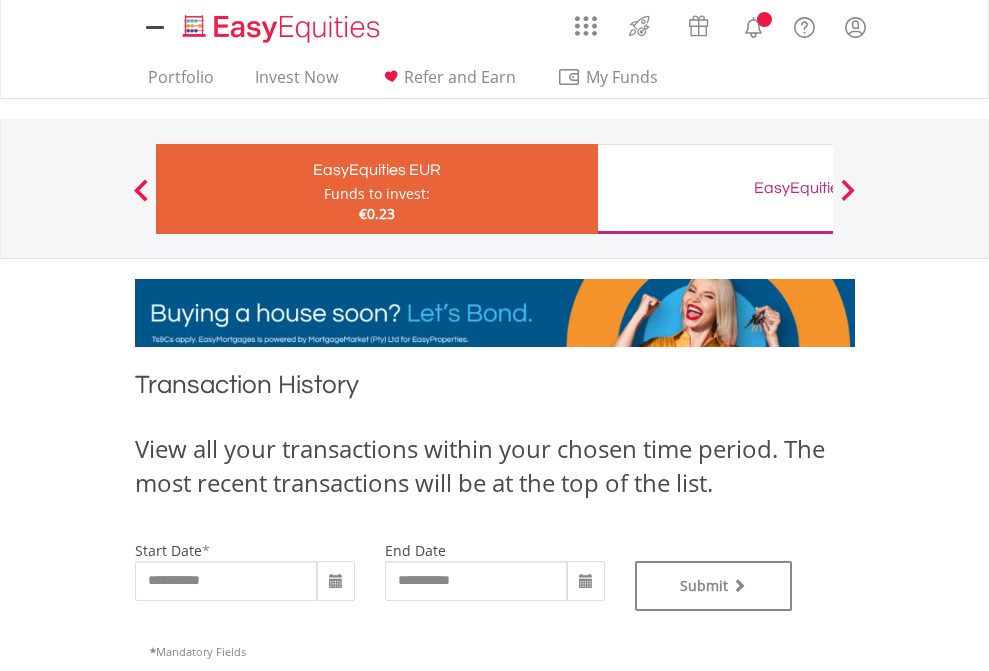 click on "EasyEquities GBP" at bounding box center [818, 188] 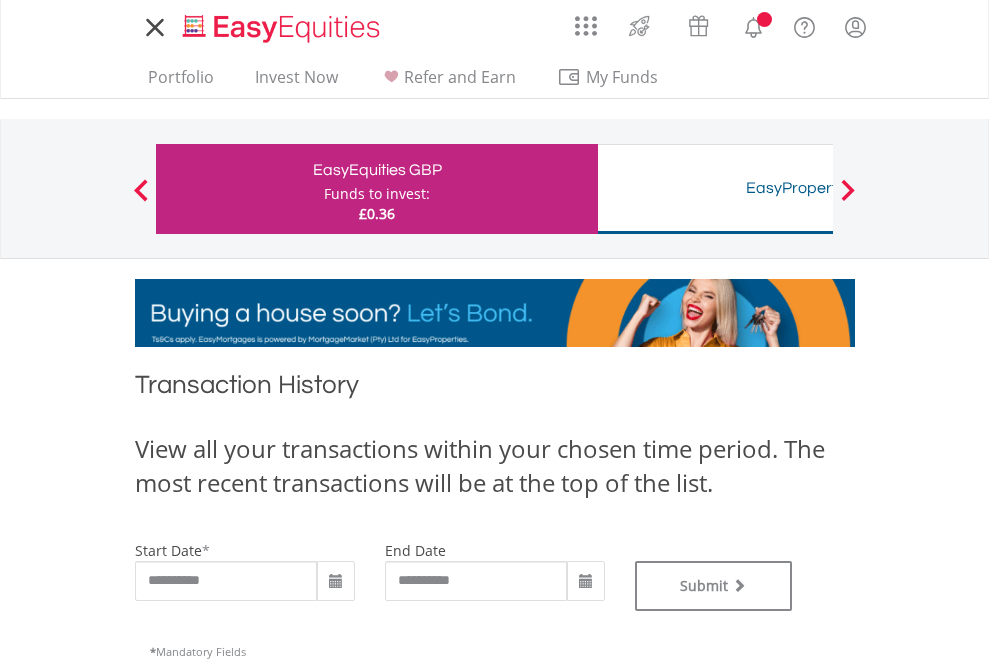 scroll, scrollTop: 0, scrollLeft: 0, axis: both 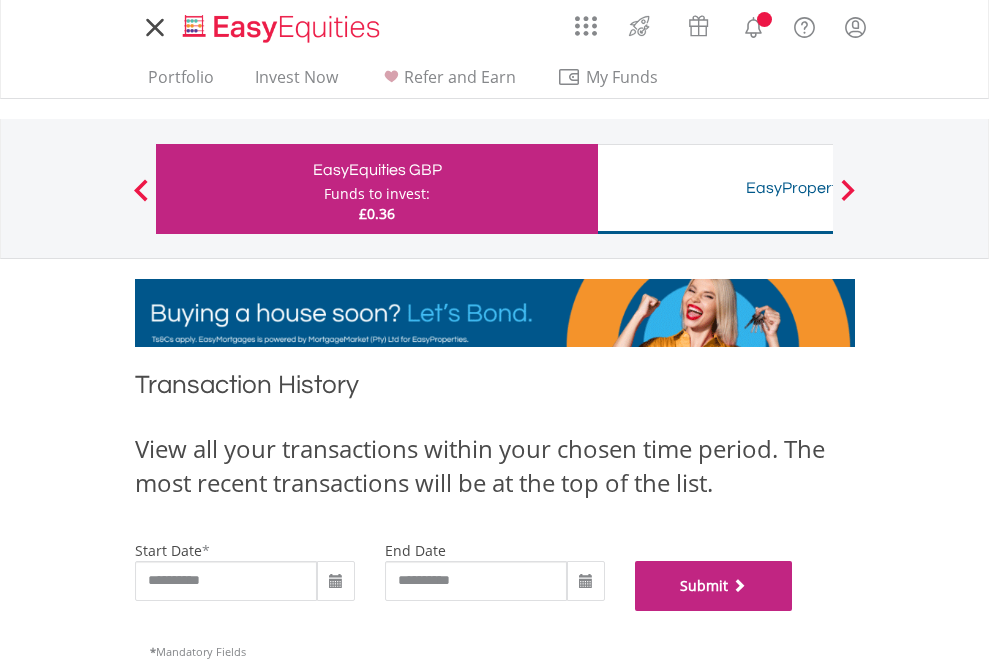 click on "Submit" at bounding box center (714, 586) 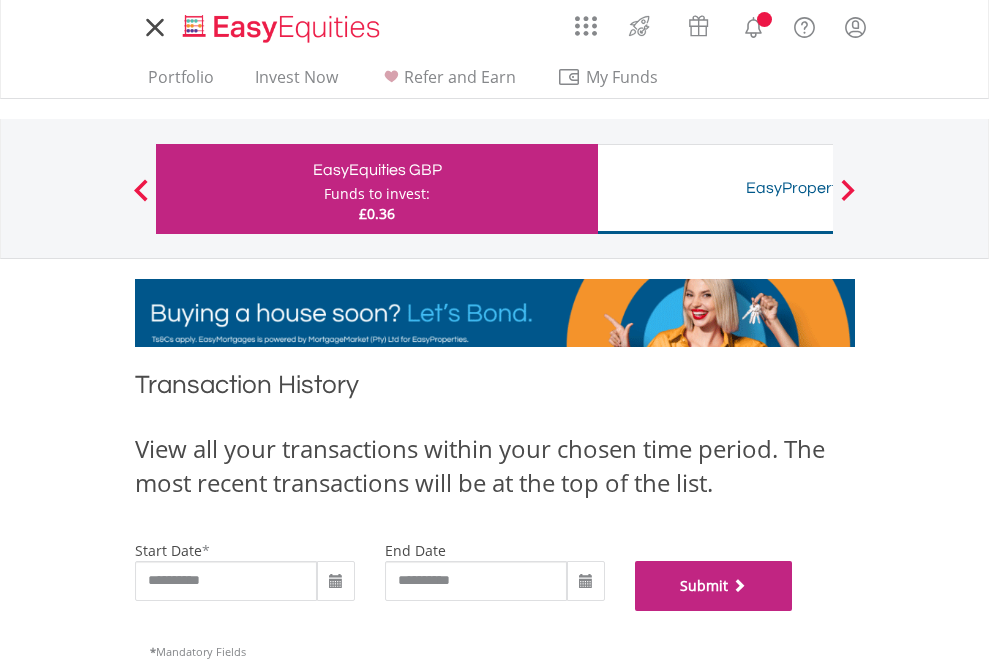 scroll, scrollTop: 811, scrollLeft: 0, axis: vertical 